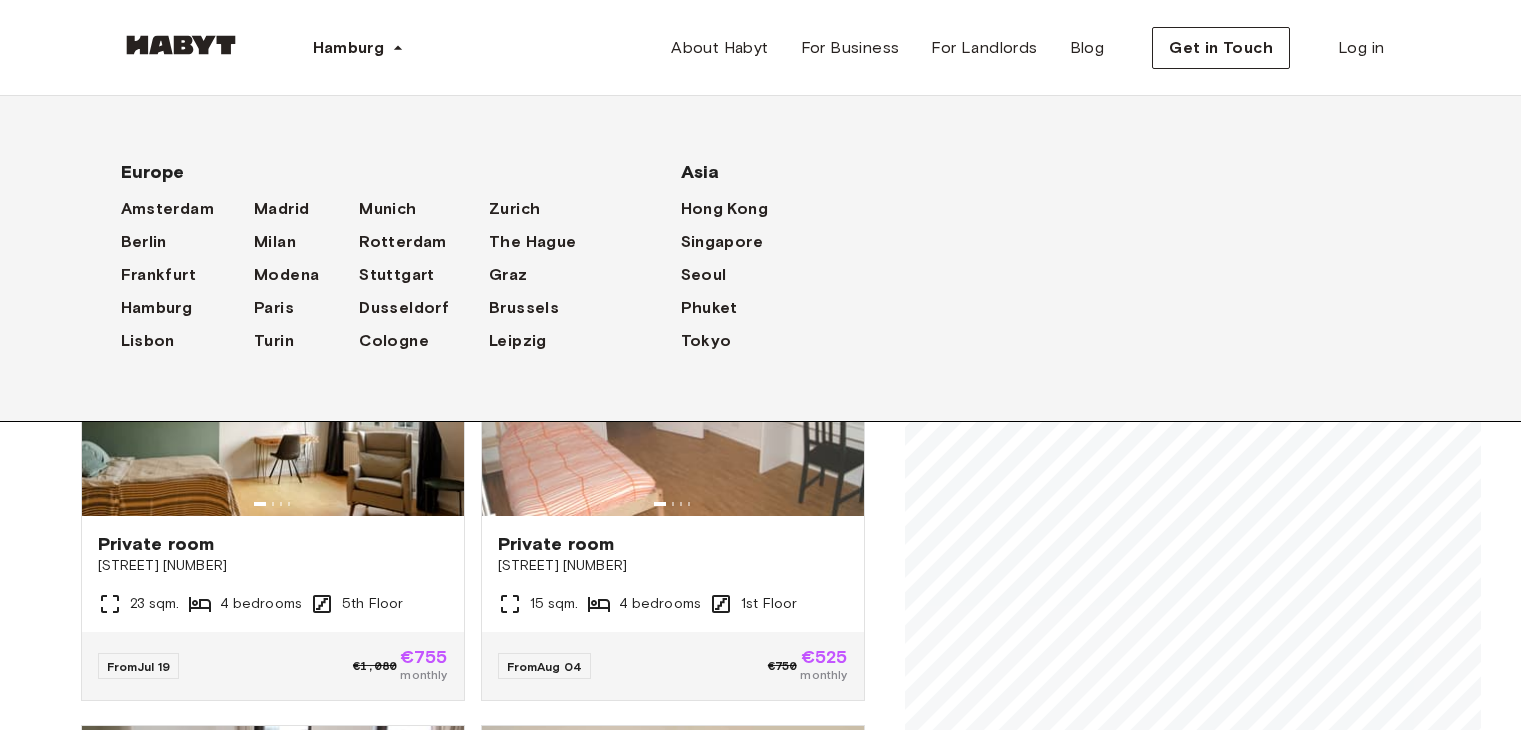 scroll, scrollTop: 0, scrollLeft: 0, axis: both 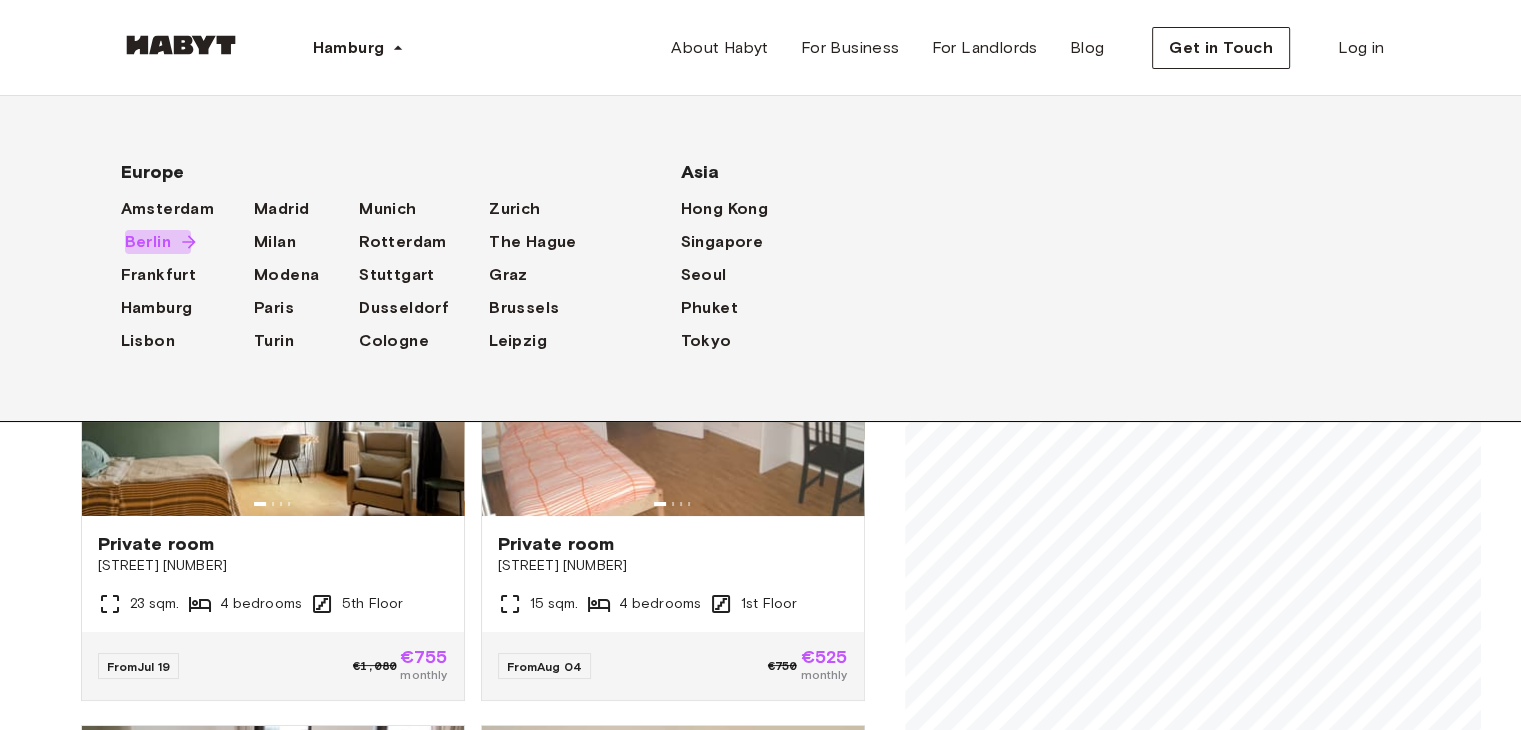 click on "Berlin" at bounding box center [148, 242] 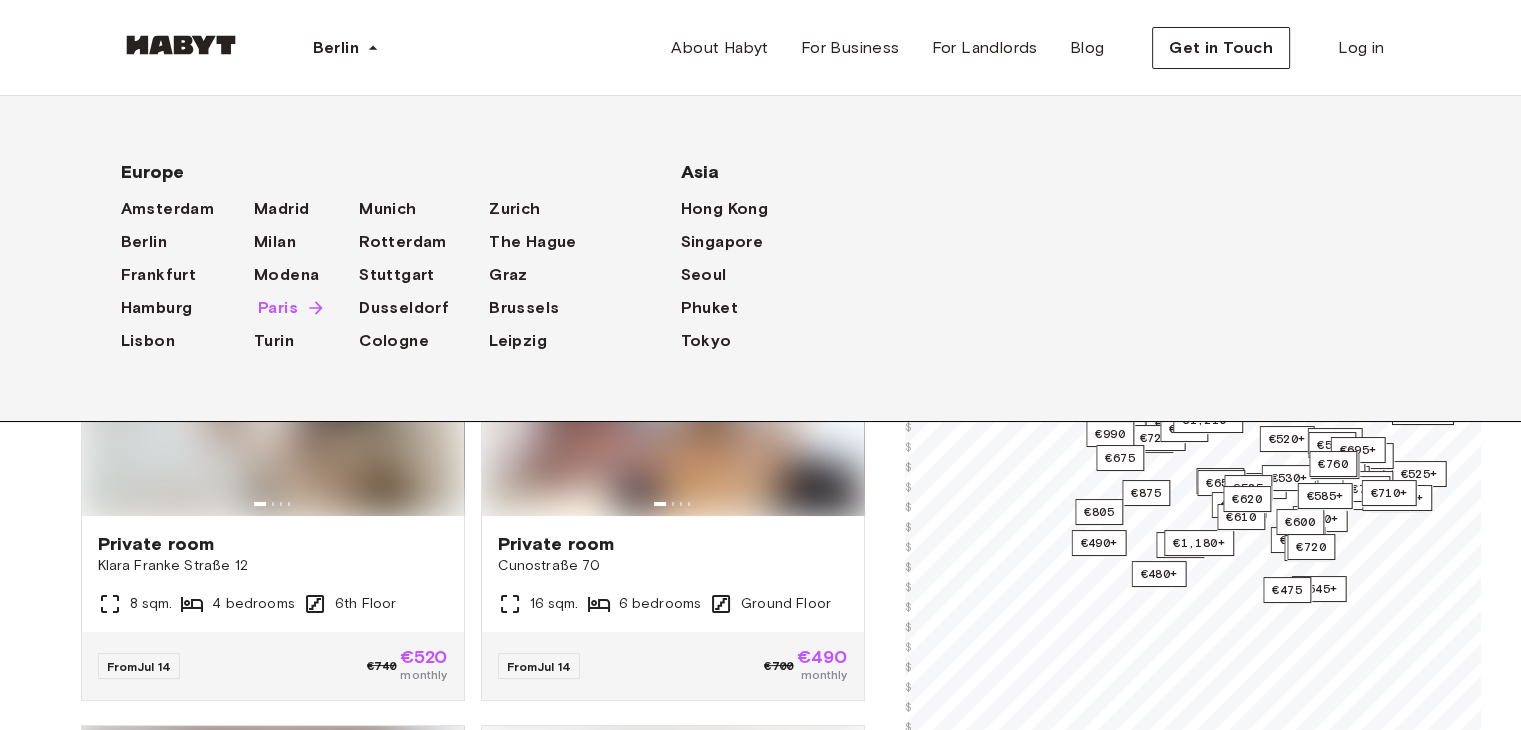click on "Paris" at bounding box center [278, 308] 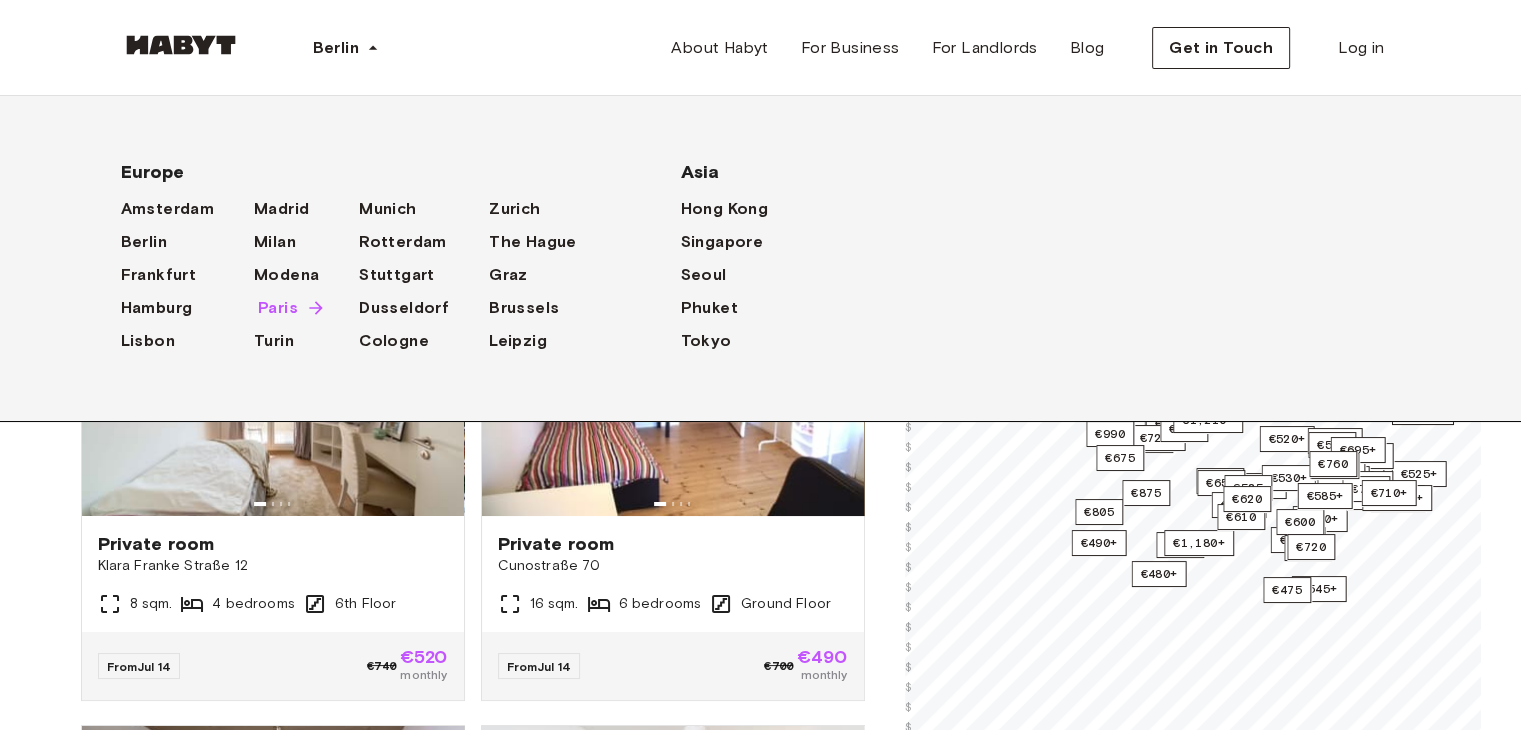 click on "Paris" at bounding box center (278, 308) 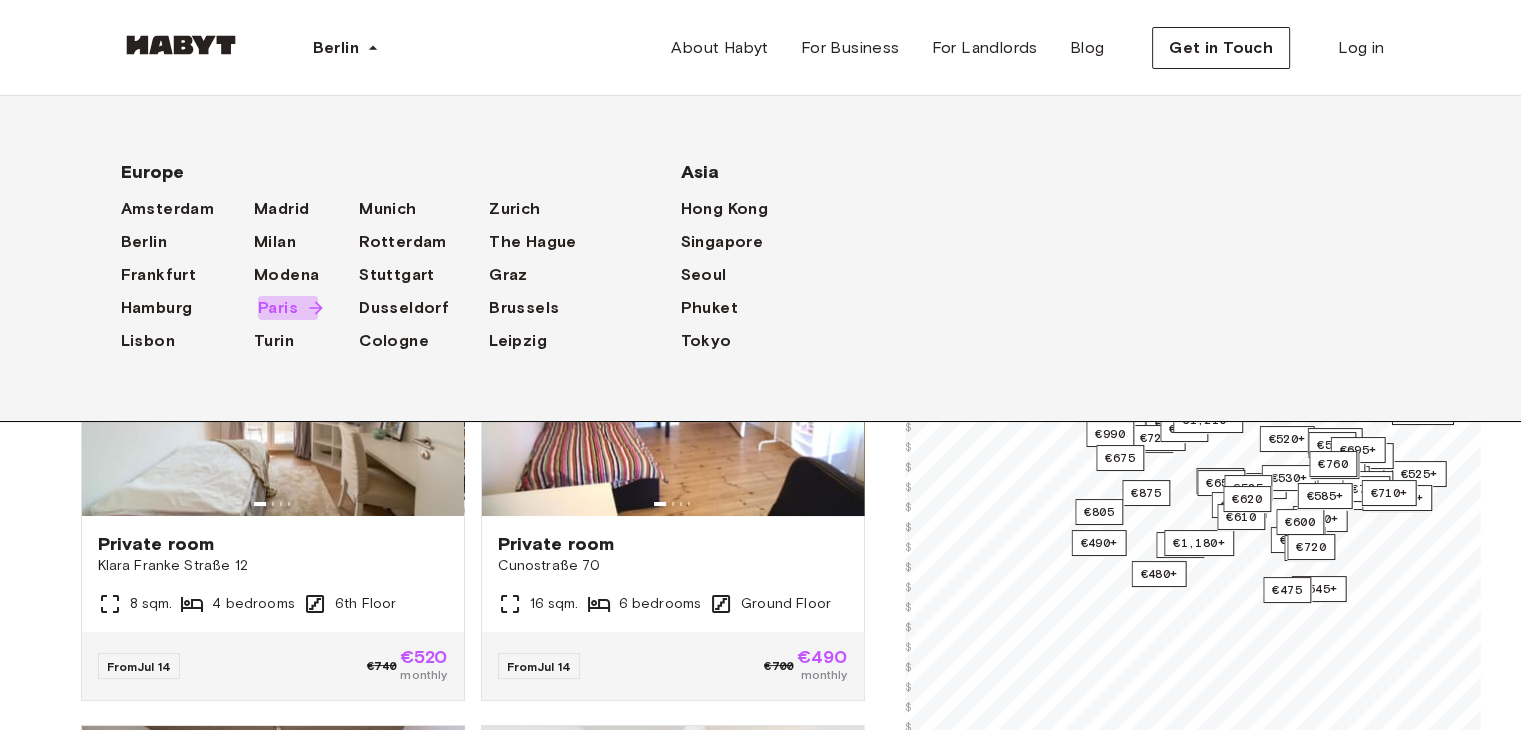 click on "Paris" at bounding box center (278, 308) 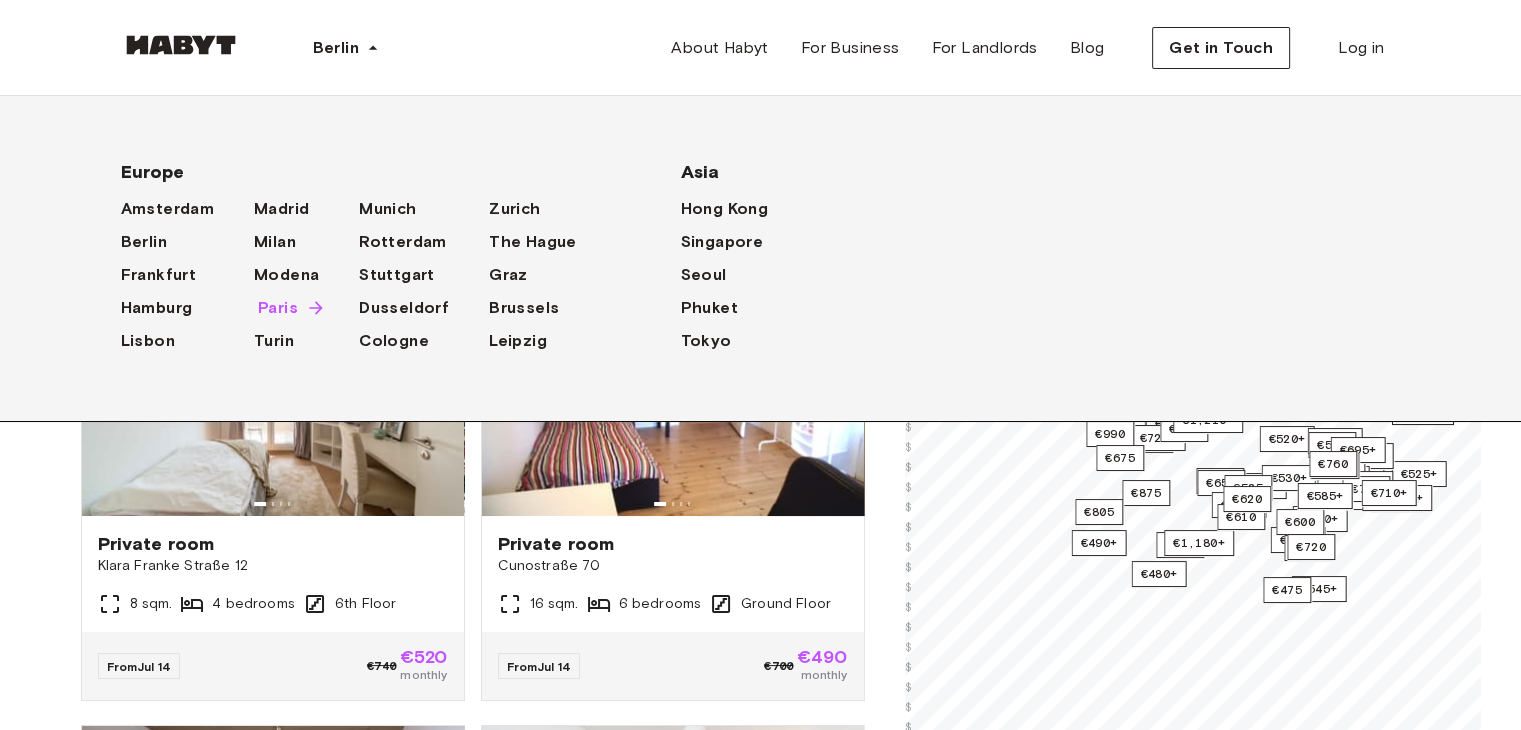 click on "Paris" at bounding box center (278, 308) 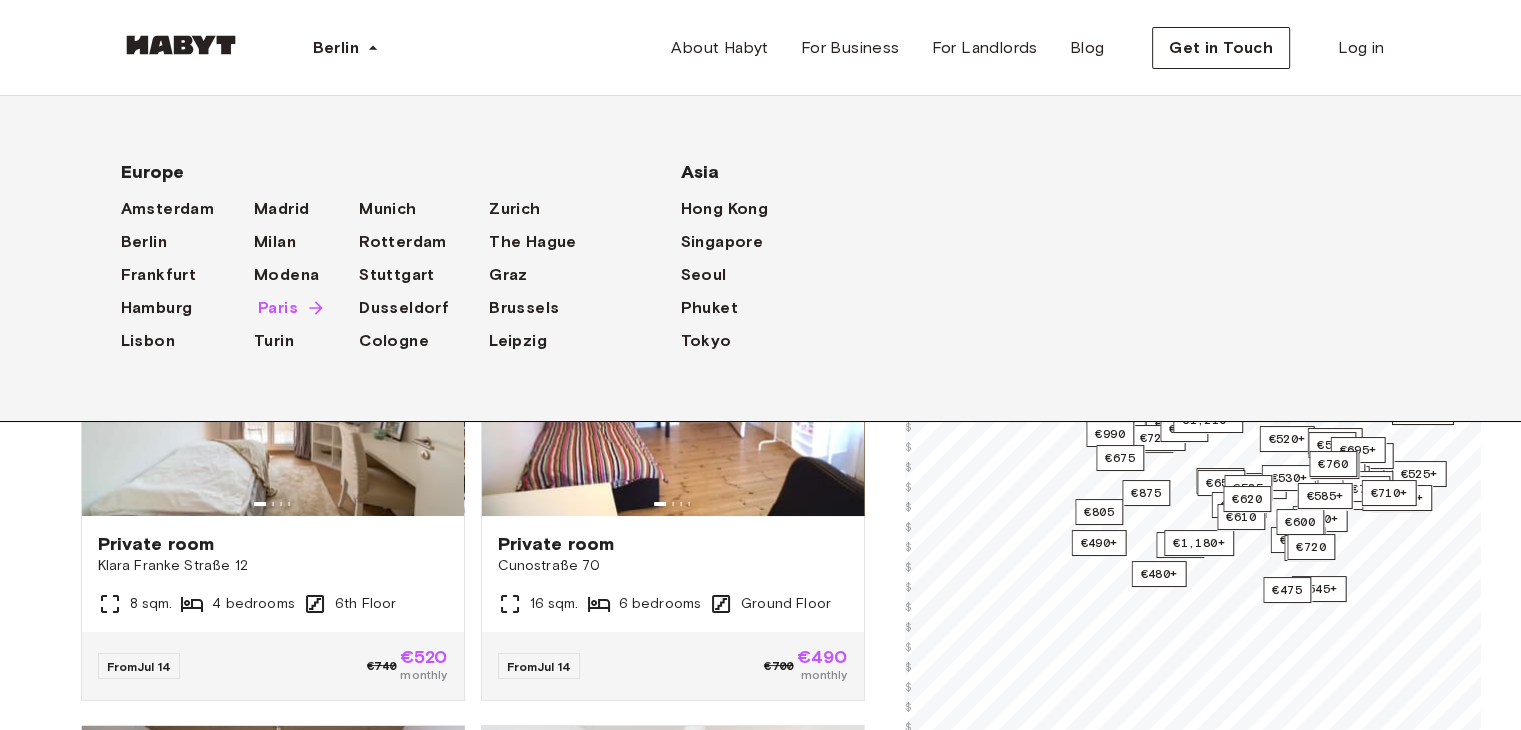 click on "Paris" at bounding box center (278, 308) 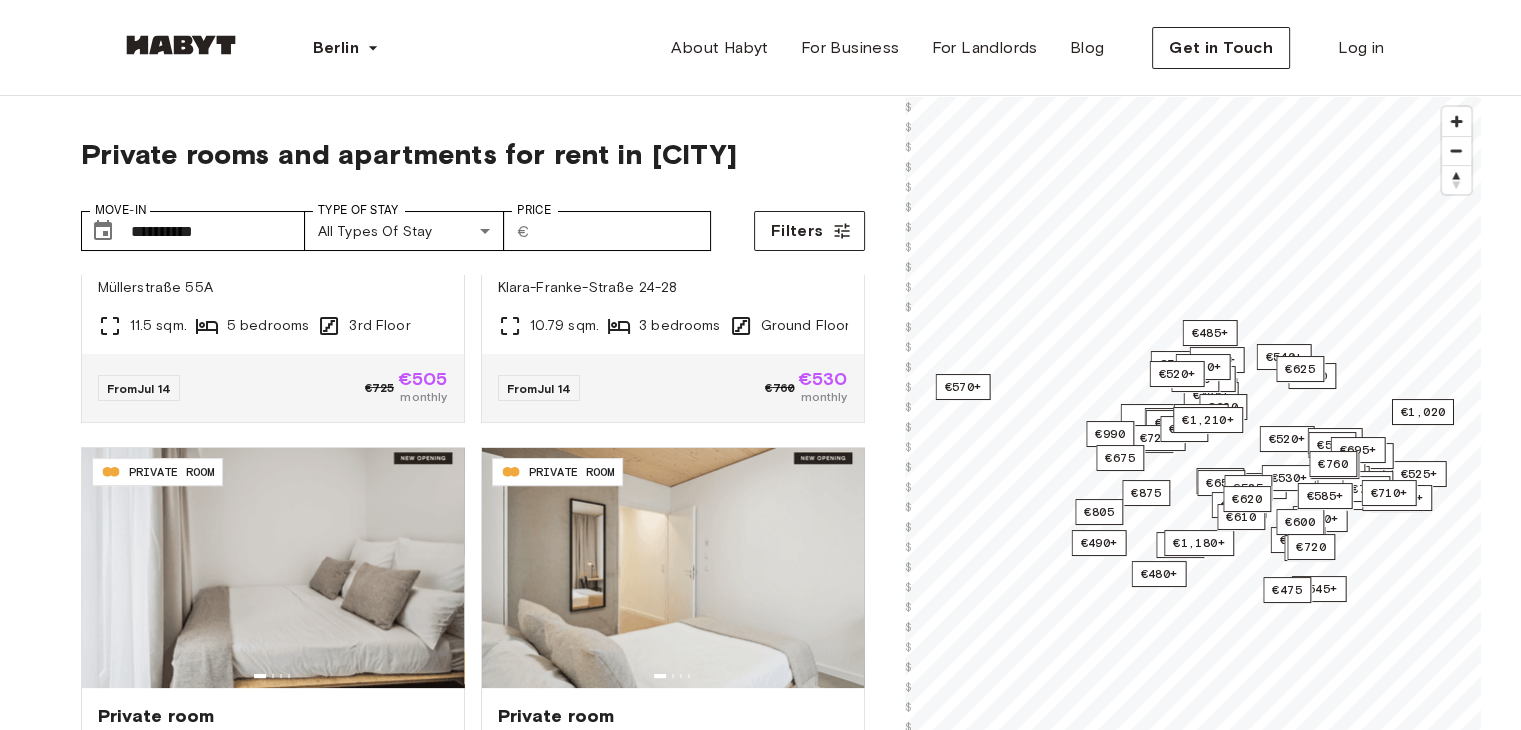 scroll, scrollTop: 1000, scrollLeft: 0, axis: vertical 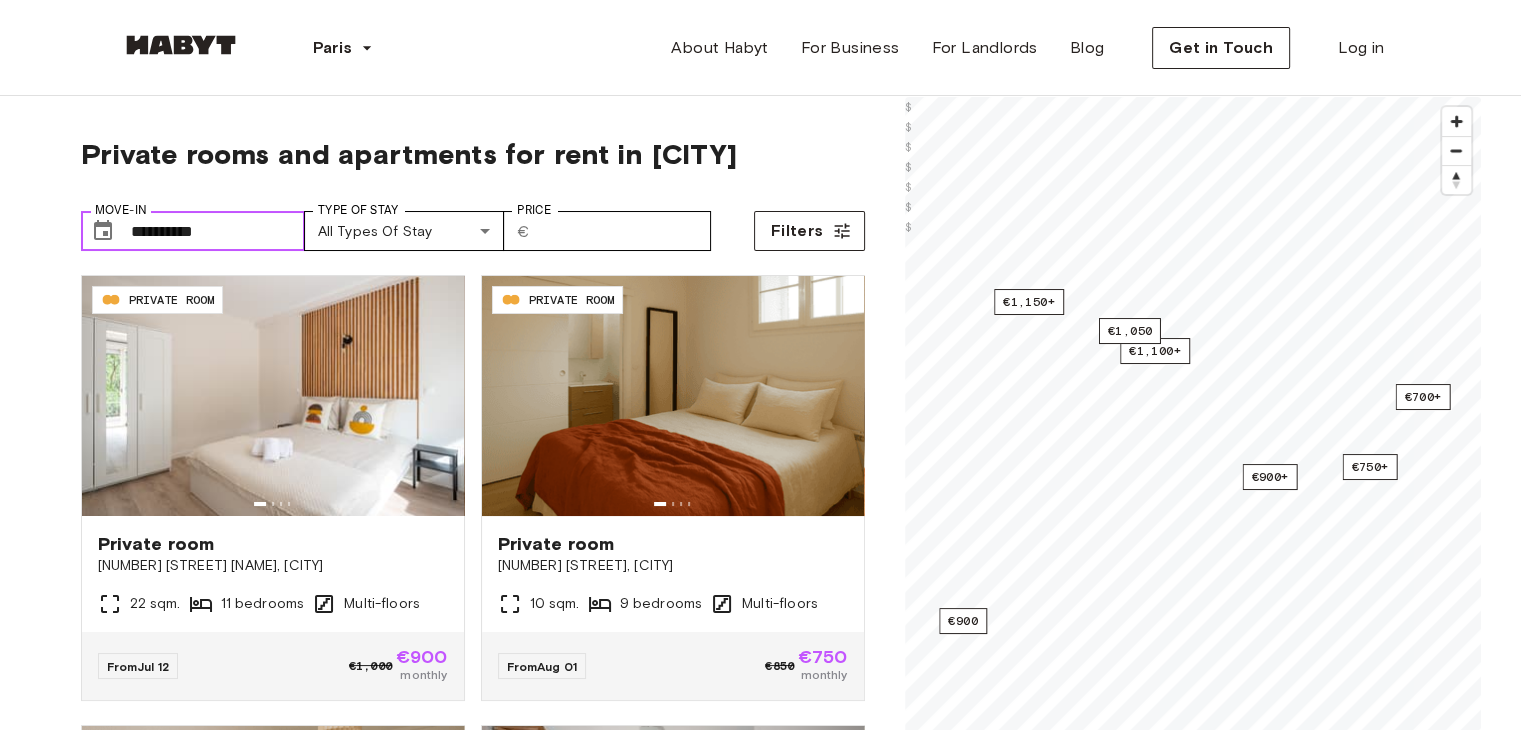 click 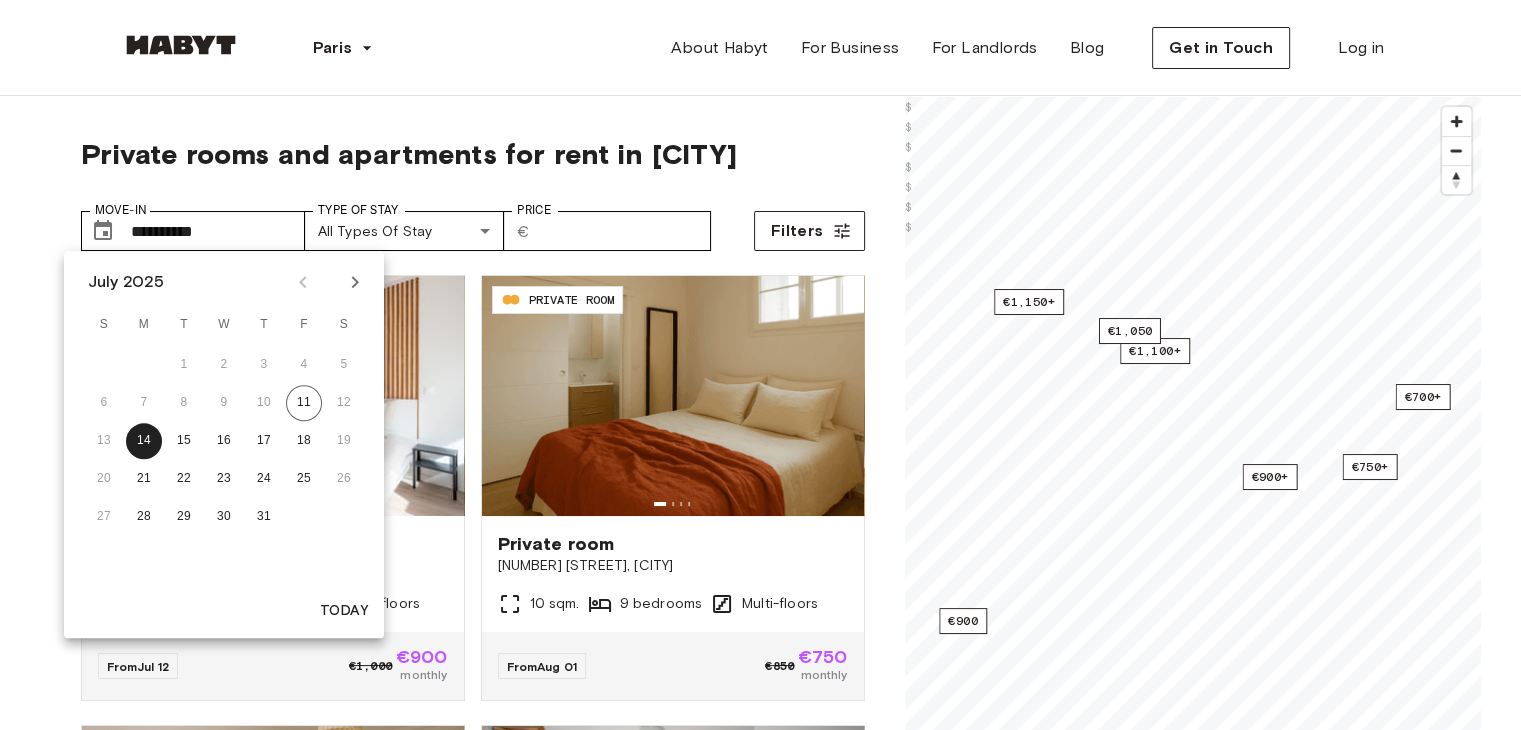 click 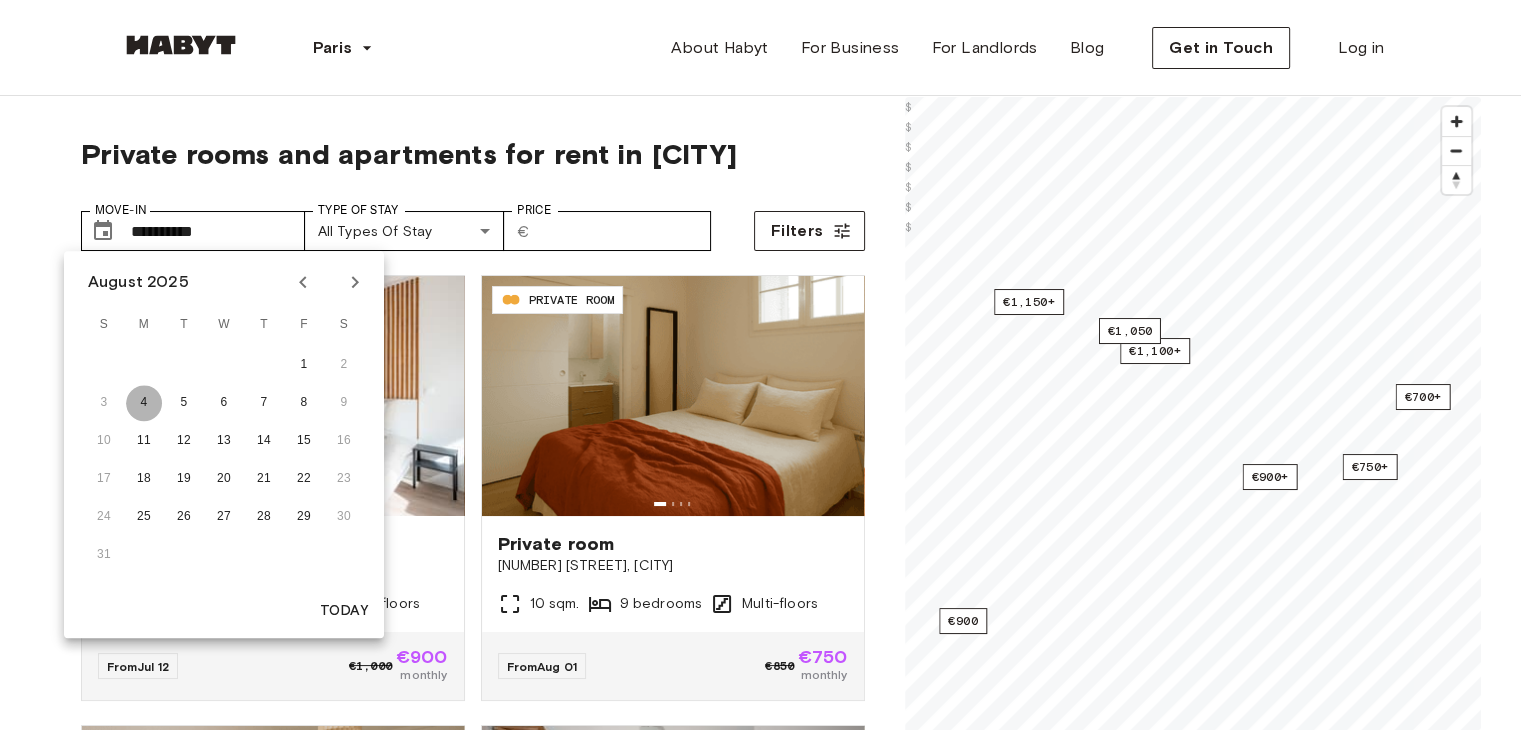click on "4" at bounding box center (144, 403) 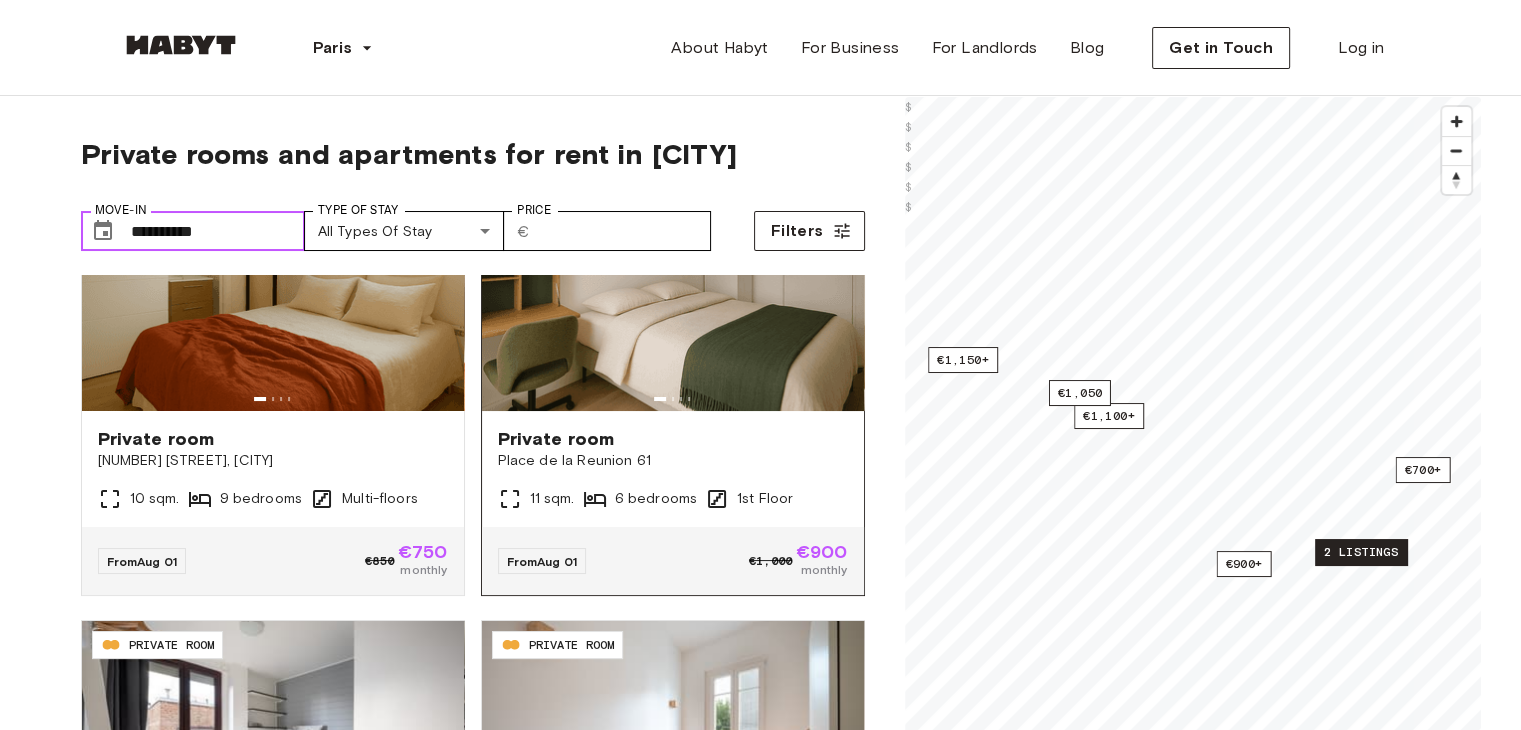 scroll, scrollTop: 100, scrollLeft: 0, axis: vertical 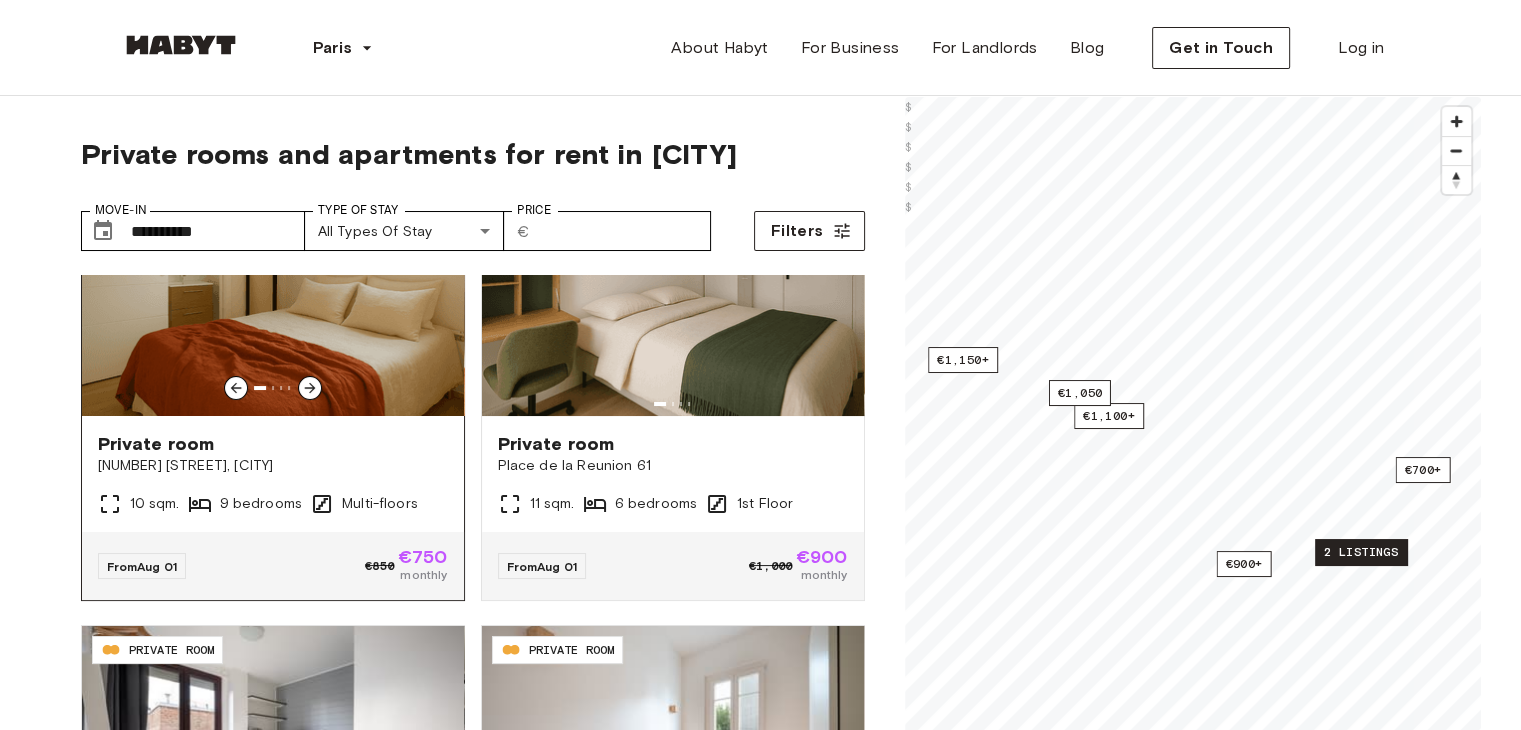 click on "[WORD] [WORD] [NUMBER] [STREET], [CITY] [NUMBER] [WORD]. [NUMBER] [WORD] [NUMBER] [WORD] [WORD]-[WORD]" at bounding box center [273, 474] 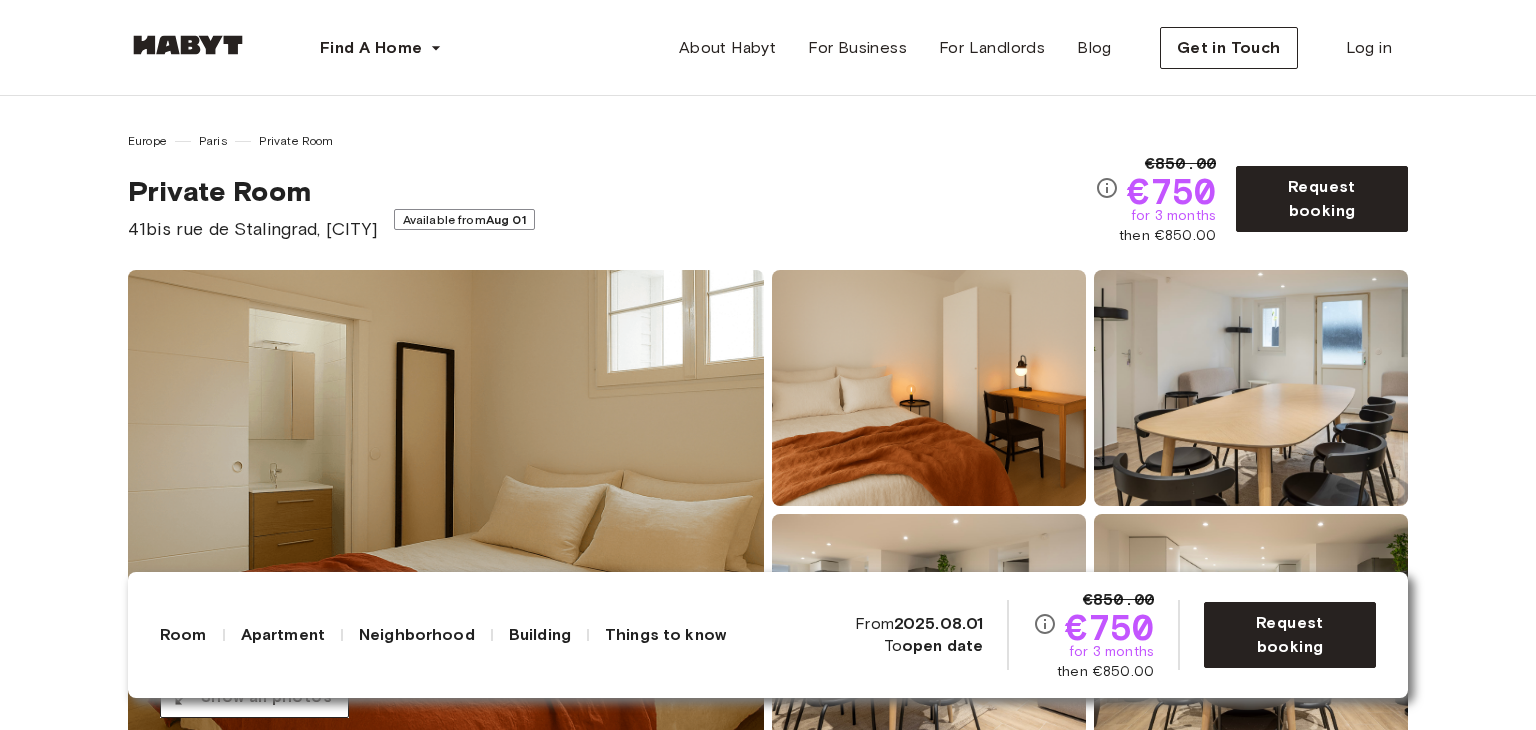 scroll, scrollTop: 100, scrollLeft: 0, axis: vertical 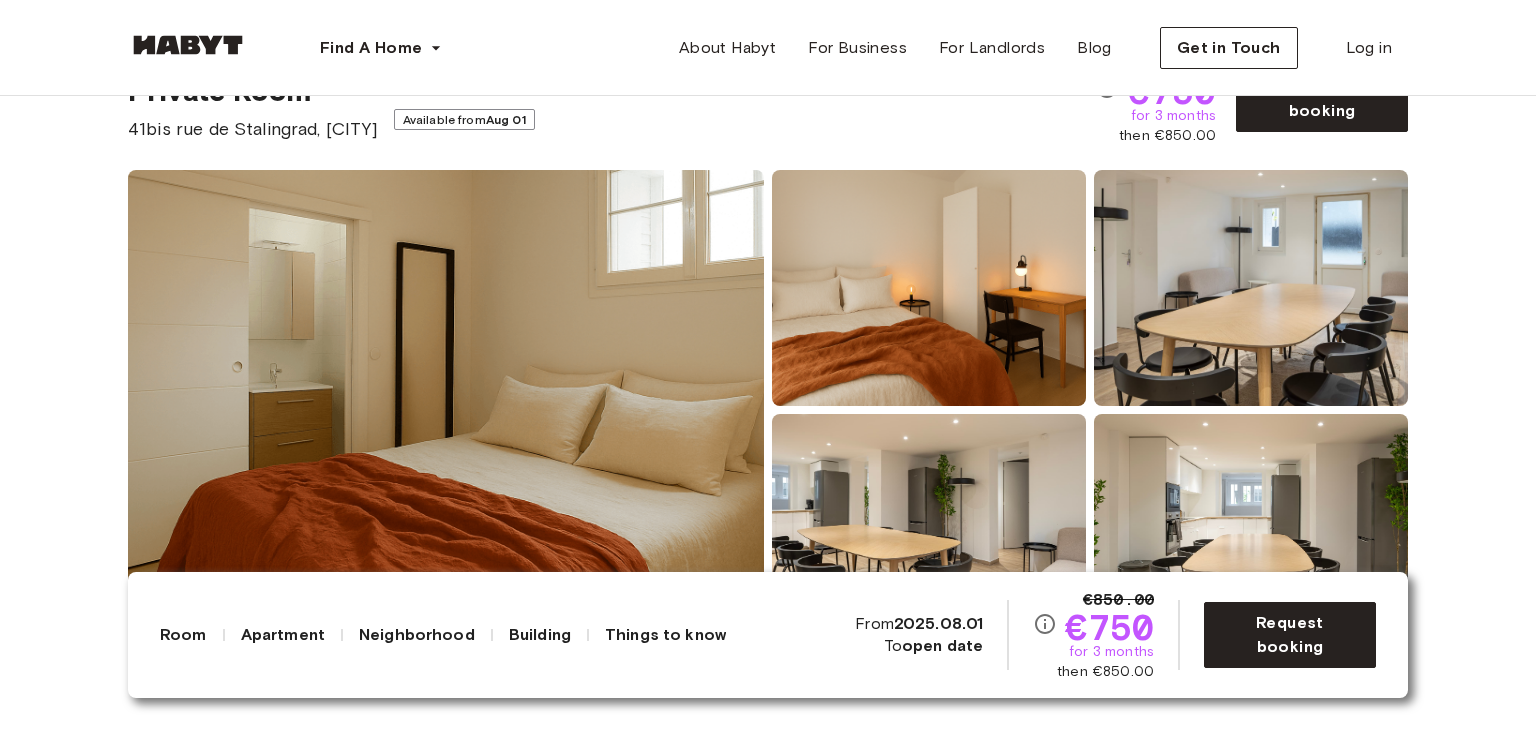 drag, startPoint x: 0, startPoint y: 425, endPoint x: 285, endPoint y: 368, distance: 290.6441 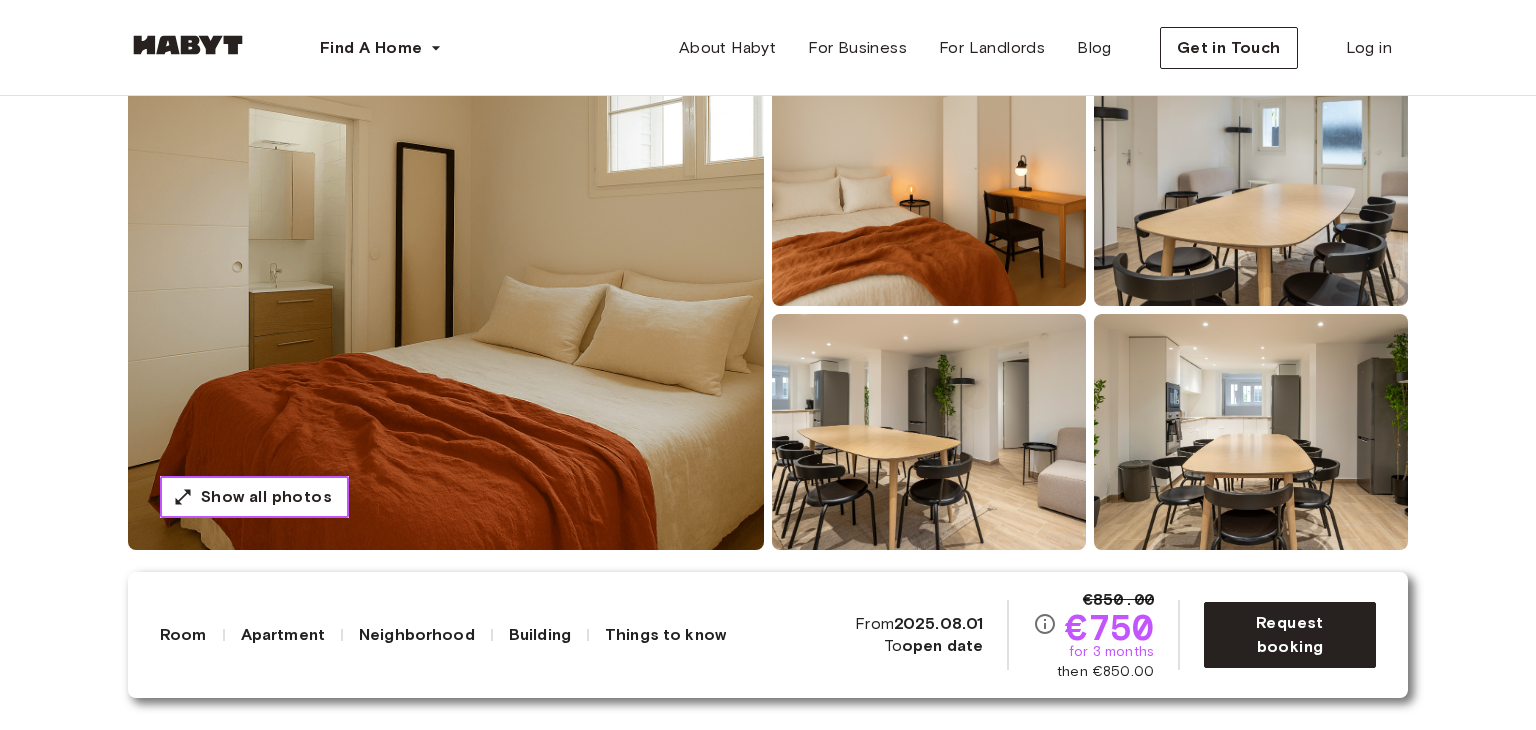 click on "Show all photos" at bounding box center (266, 497) 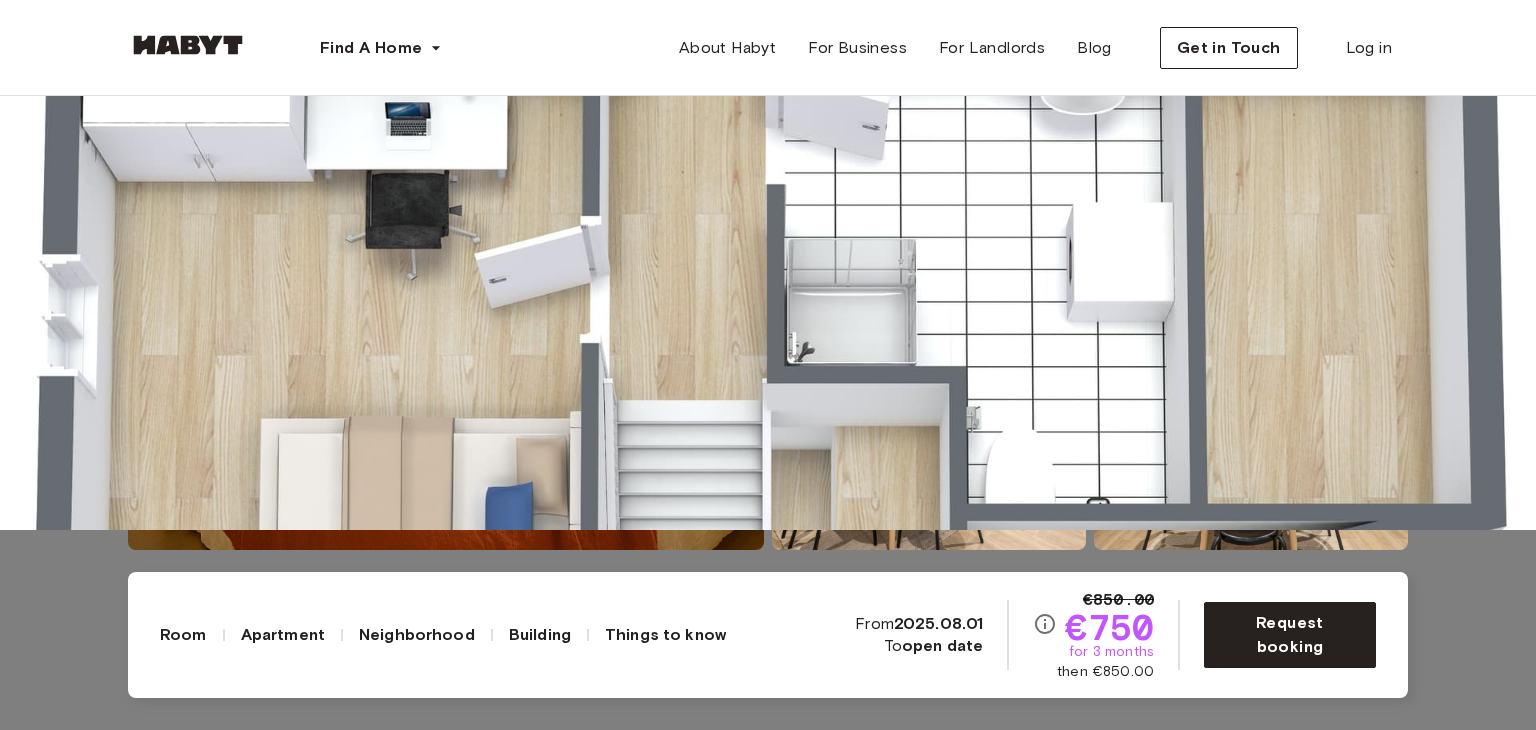 click at bounding box center (768, 165) 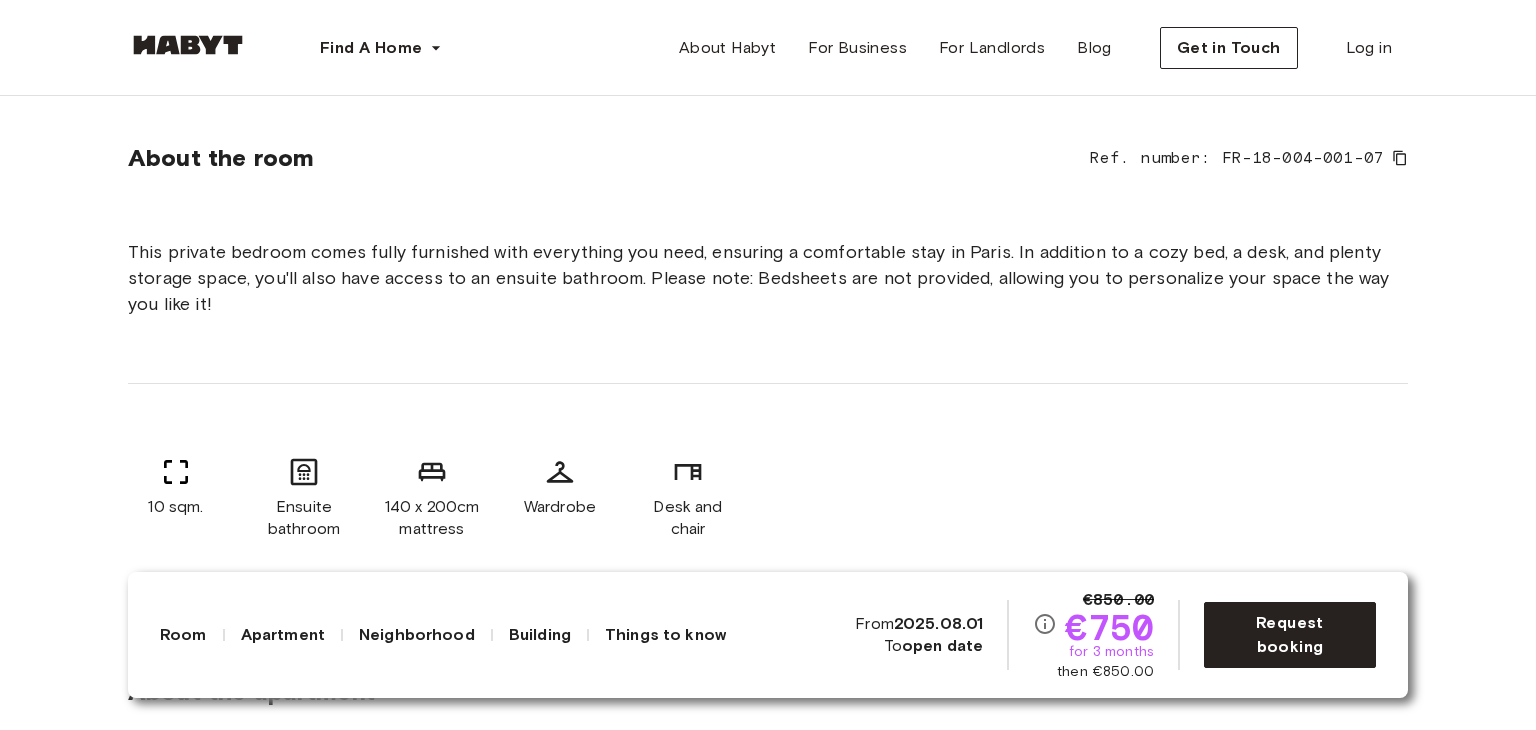 scroll, scrollTop: 800, scrollLeft: 0, axis: vertical 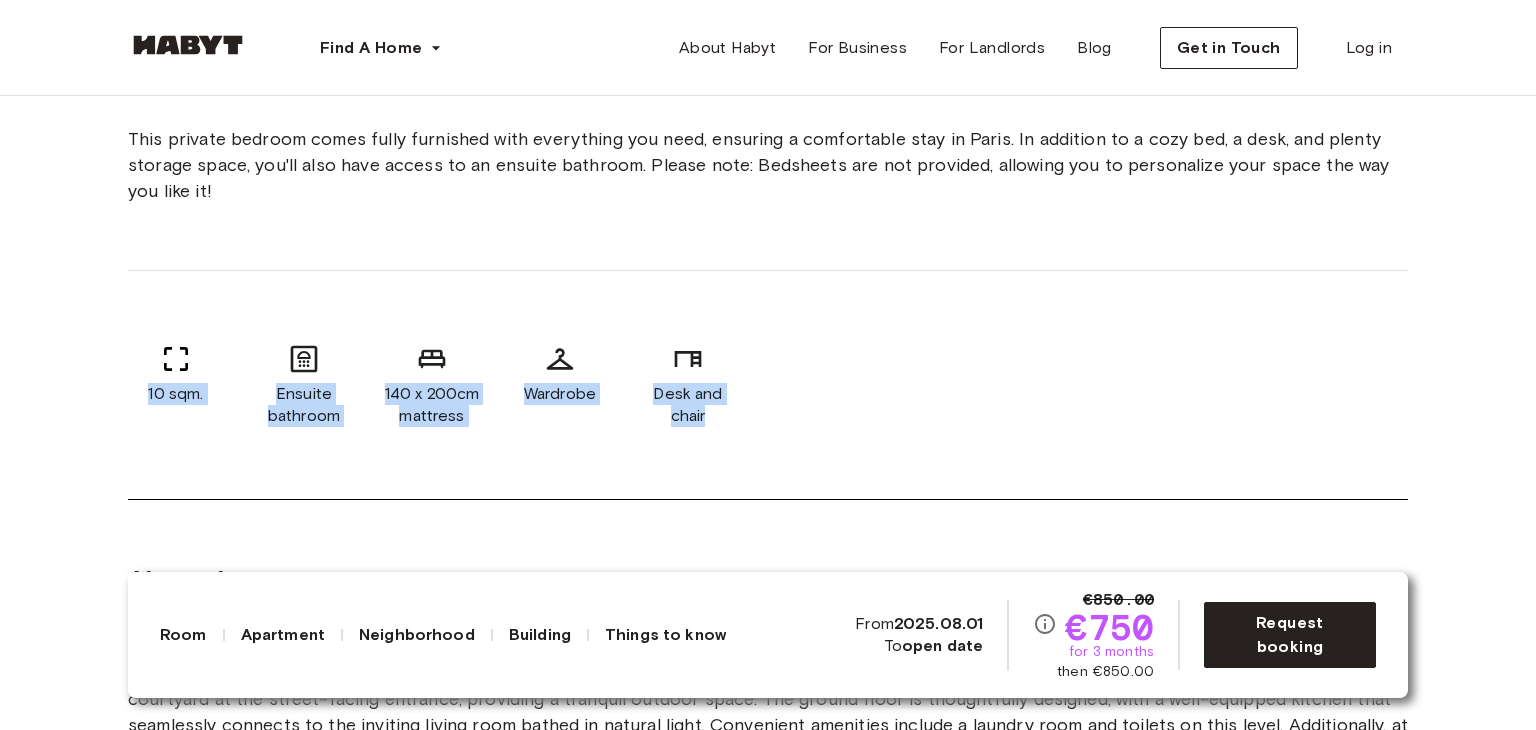 drag, startPoint x: 134, startPoint y: 387, endPoint x: 845, endPoint y: 417, distance: 711.6326 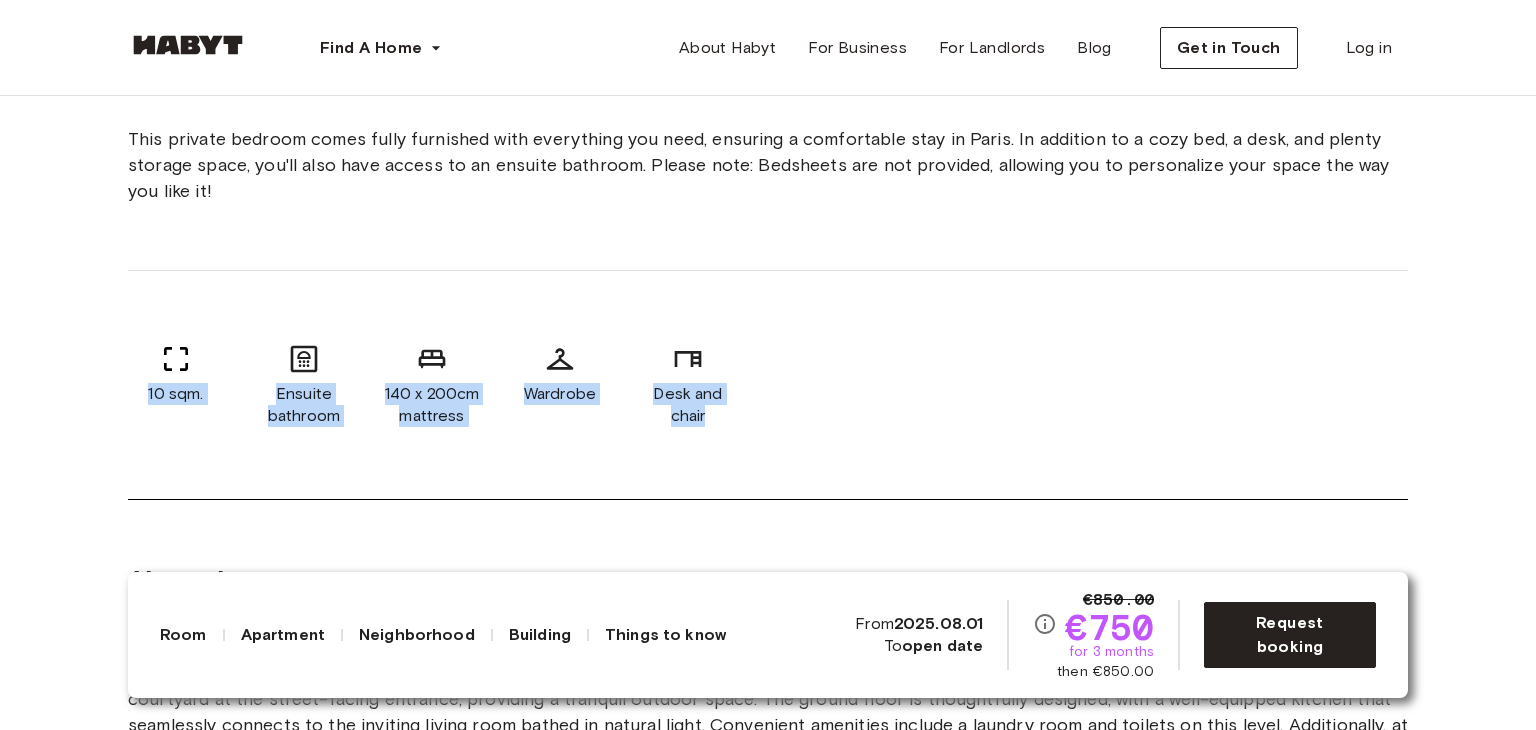 click on "Wardrobe" at bounding box center (560, 385) 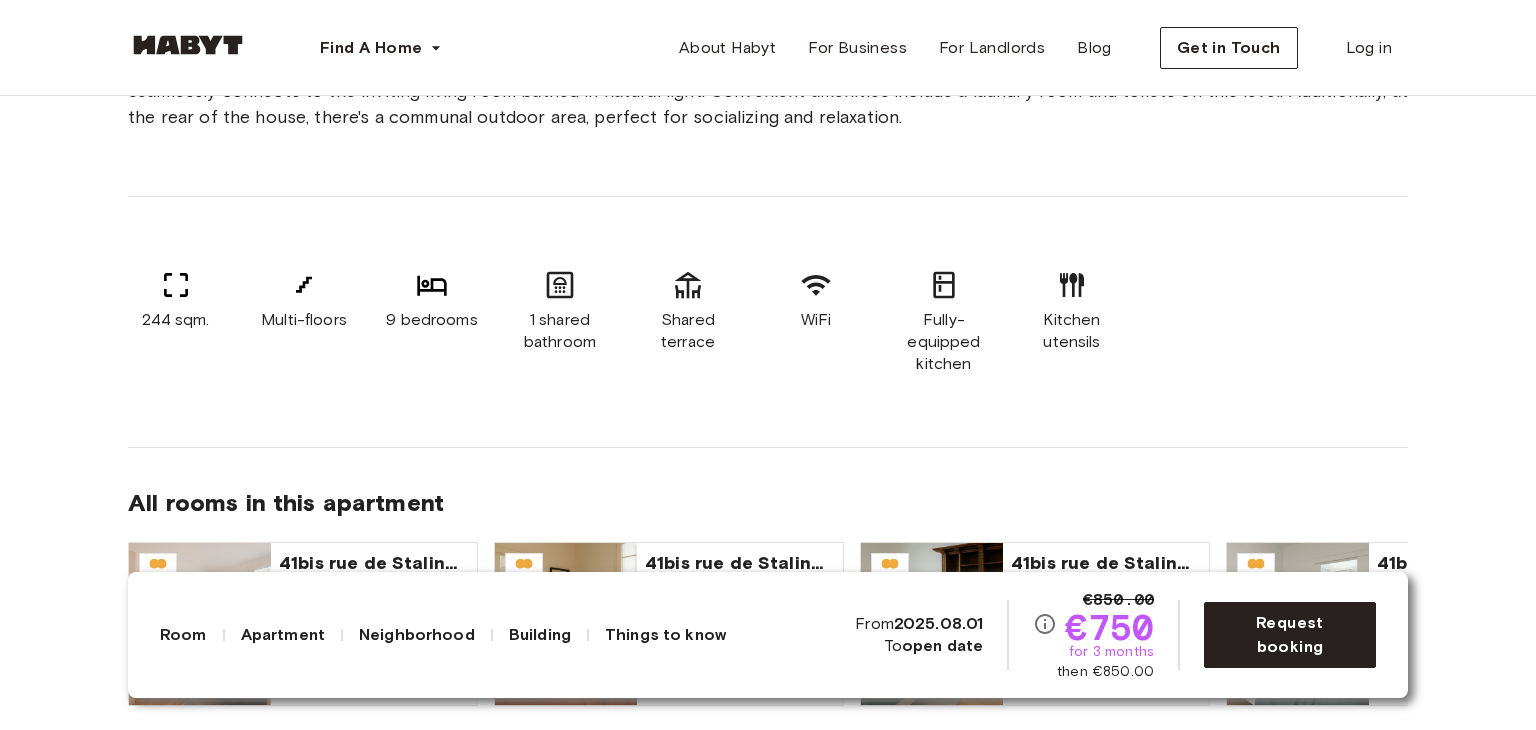 scroll, scrollTop: 1400, scrollLeft: 0, axis: vertical 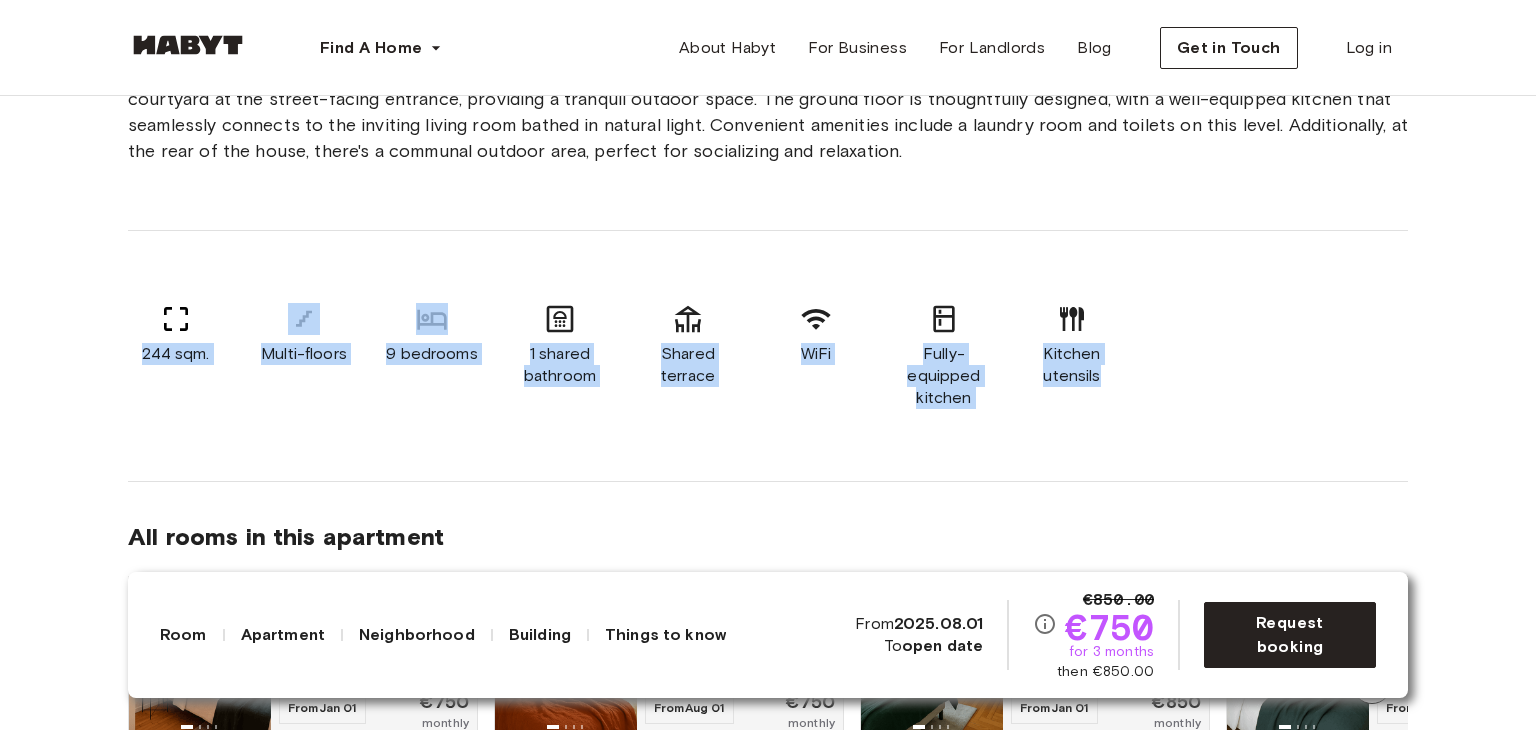 drag, startPoint x: 132, startPoint y: 373, endPoint x: 1185, endPoint y: 412, distance: 1053.7219 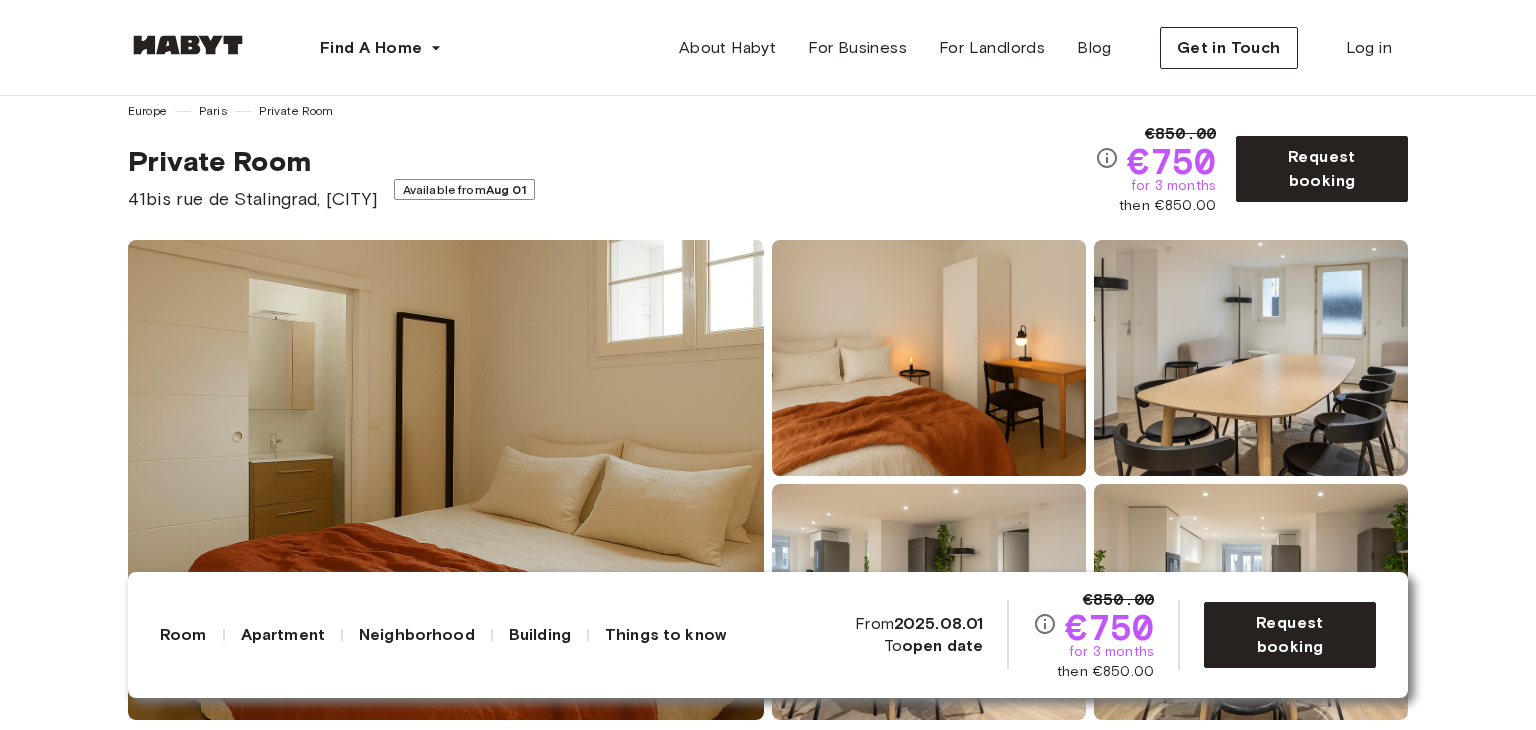 scroll, scrollTop: 0, scrollLeft: 0, axis: both 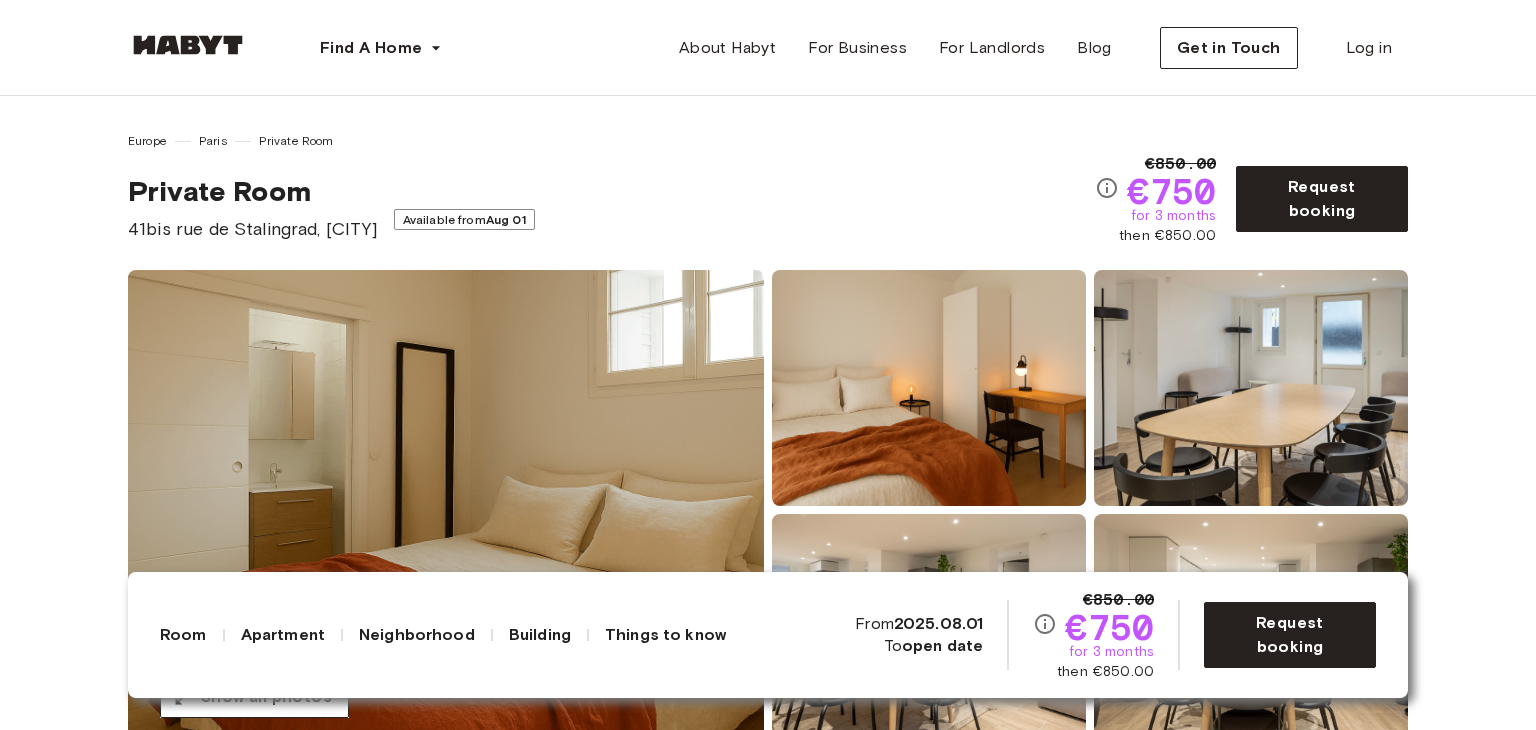 click on "Europe Paris Private Room Private Room 41bis rue de Stalingrad, Montreuil Available from  Aug 01 €850.00 €750 for 3 months then €850.00 Request booking Show all photos" at bounding box center (768, 423) 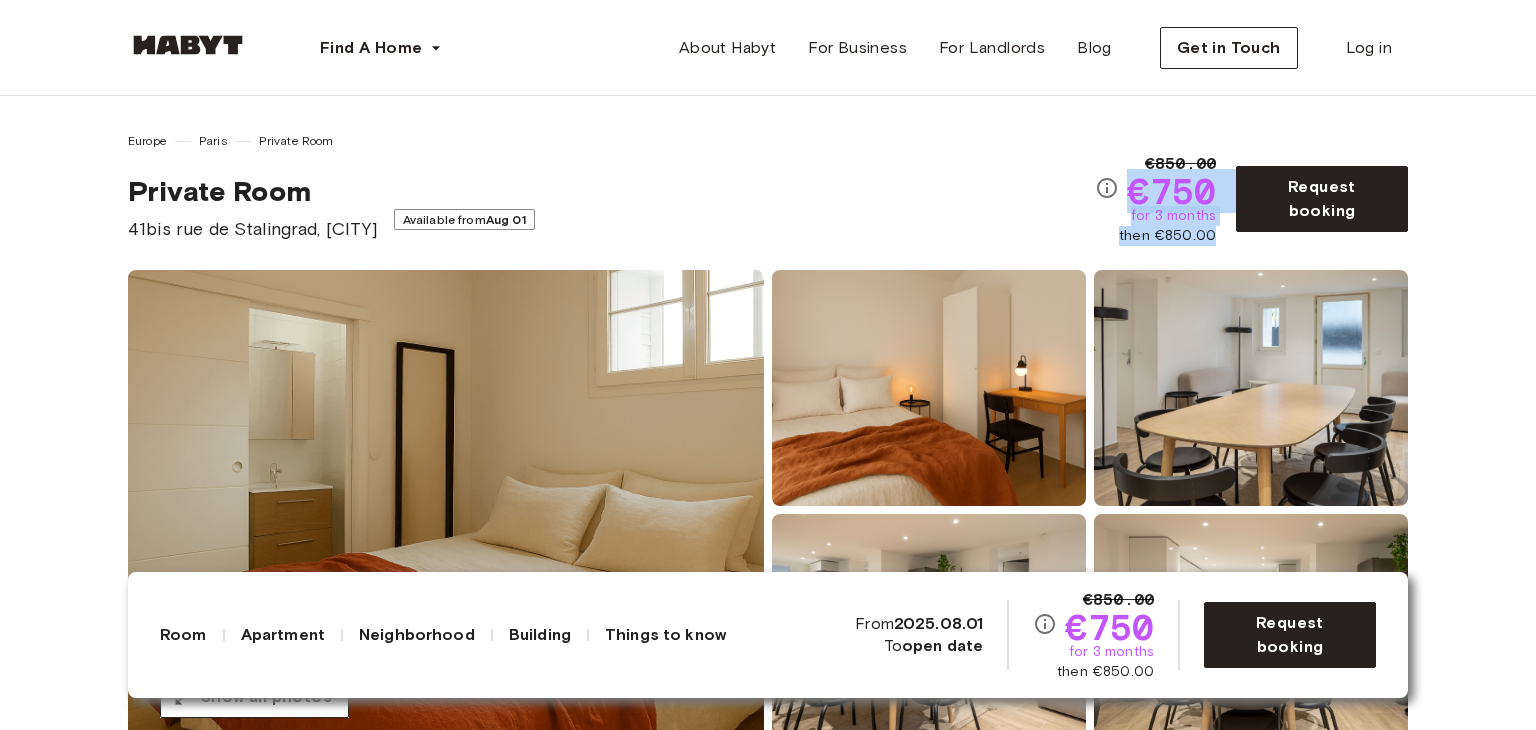 drag, startPoint x: 1216, startPoint y: 235, endPoint x: 1098, endPoint y: 173, distance: 133.29666 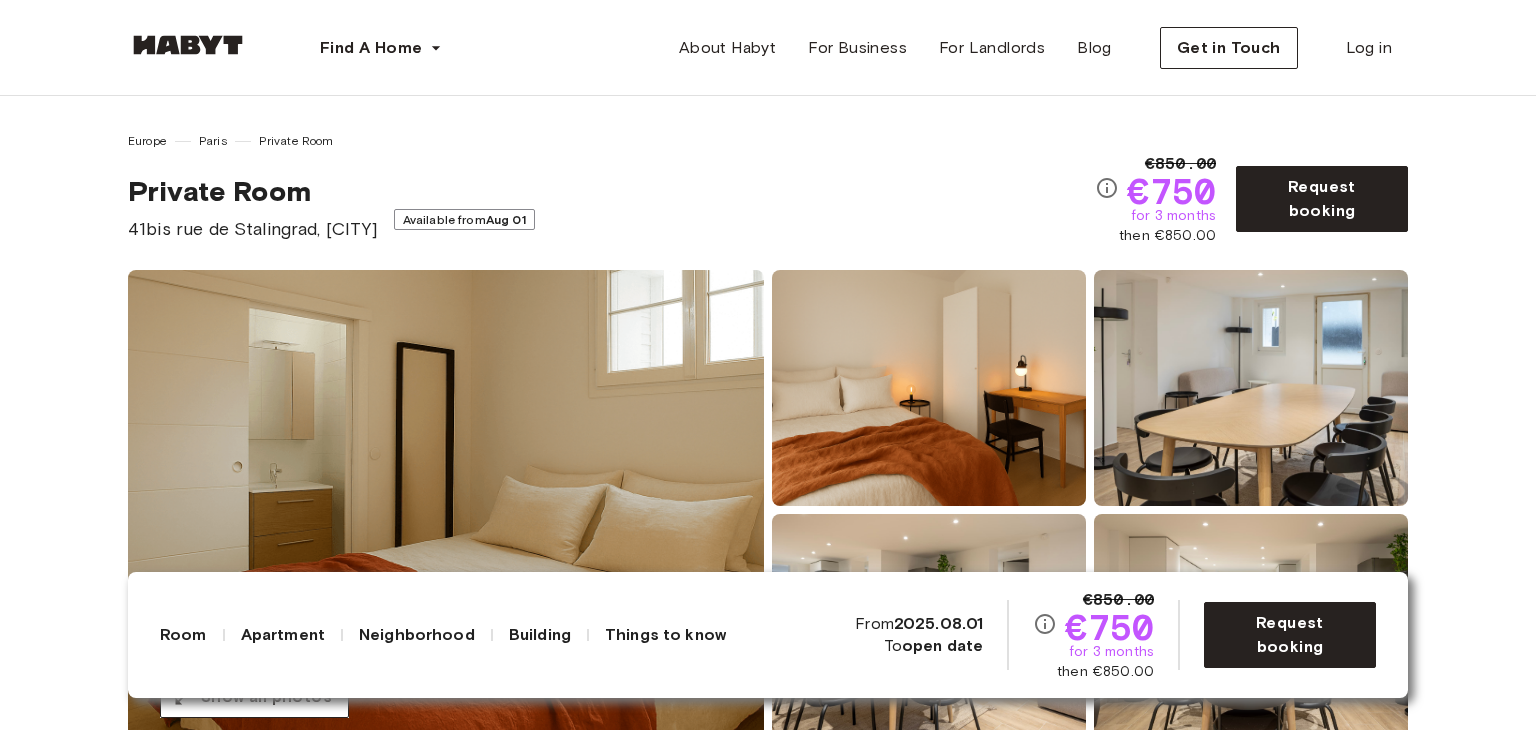 drag, startPoint x: 703, startPoint y: 244, endPoint x: 720, endPoint y: 245, distance: 17.029387 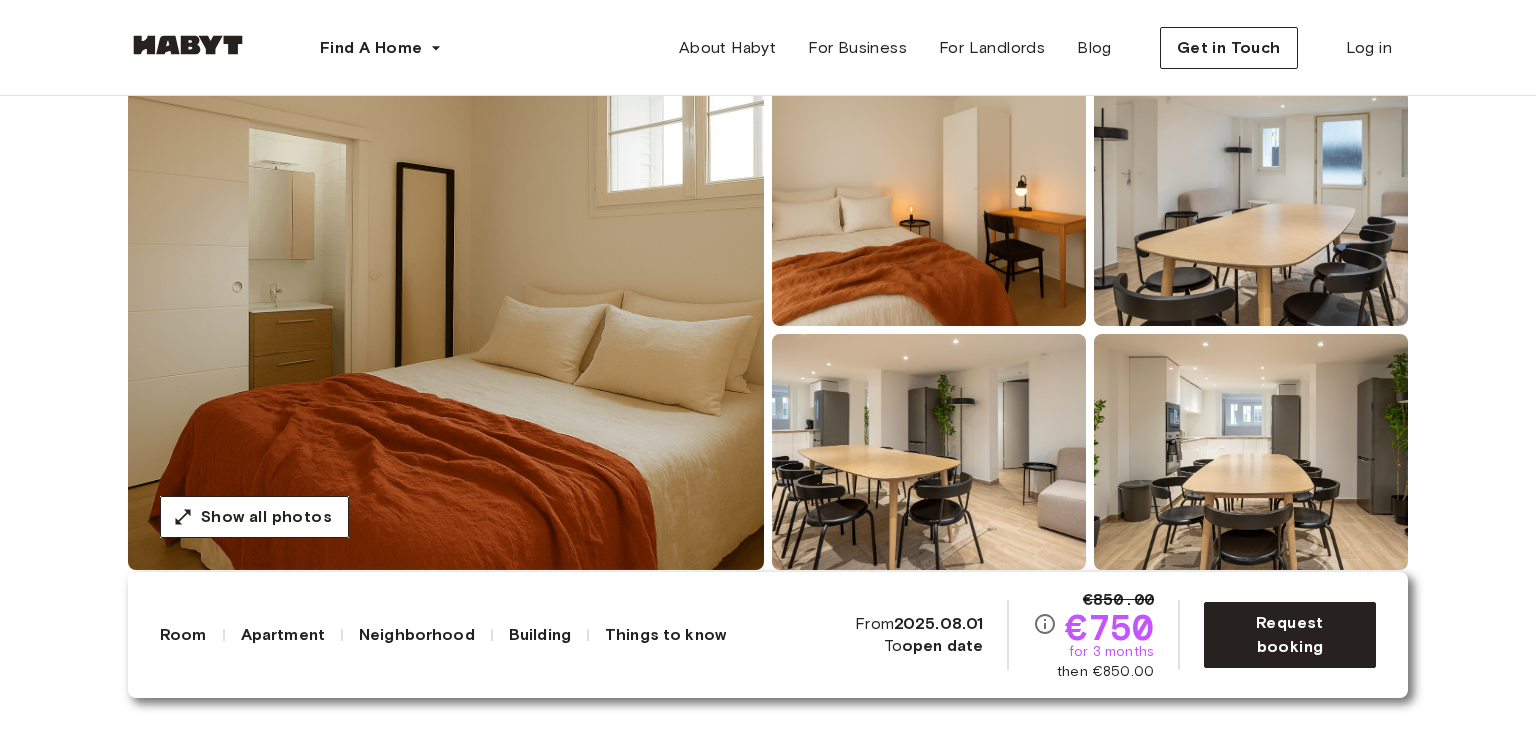 scroll, scrollTop: 400, scrollLeft: 0, axis: vertical 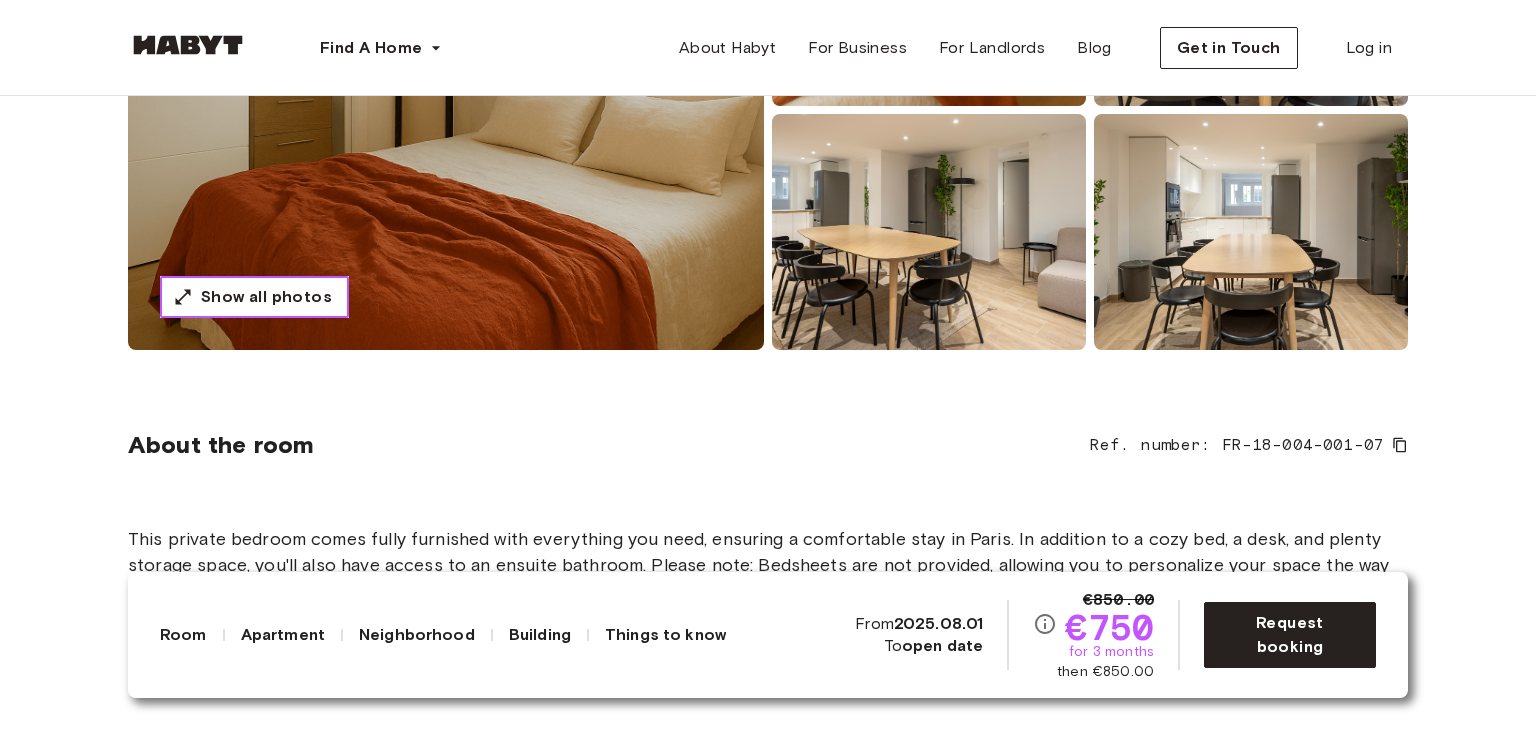 click on "Show all photos" at bounding box center [266, 297] 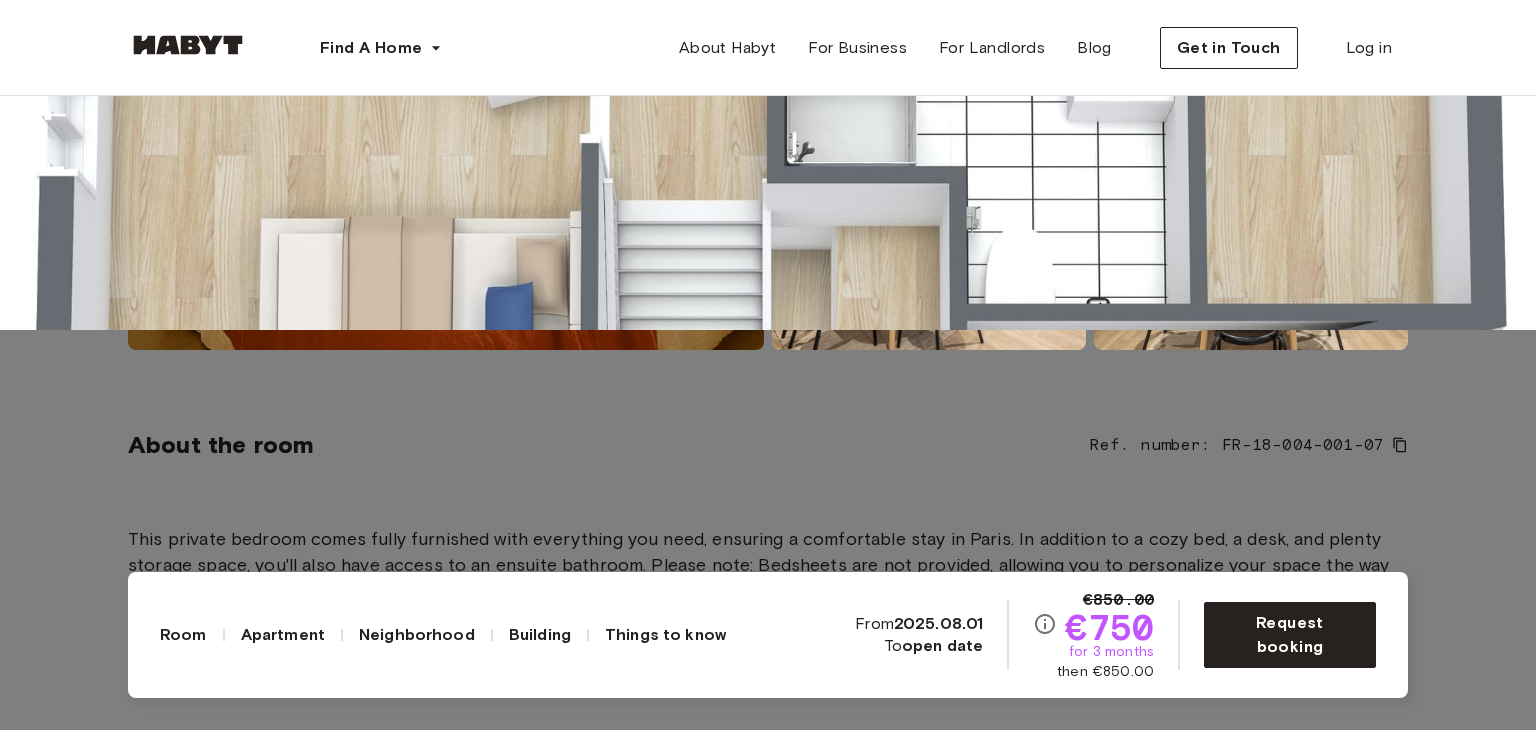 click at bounding box center [768, -35] 